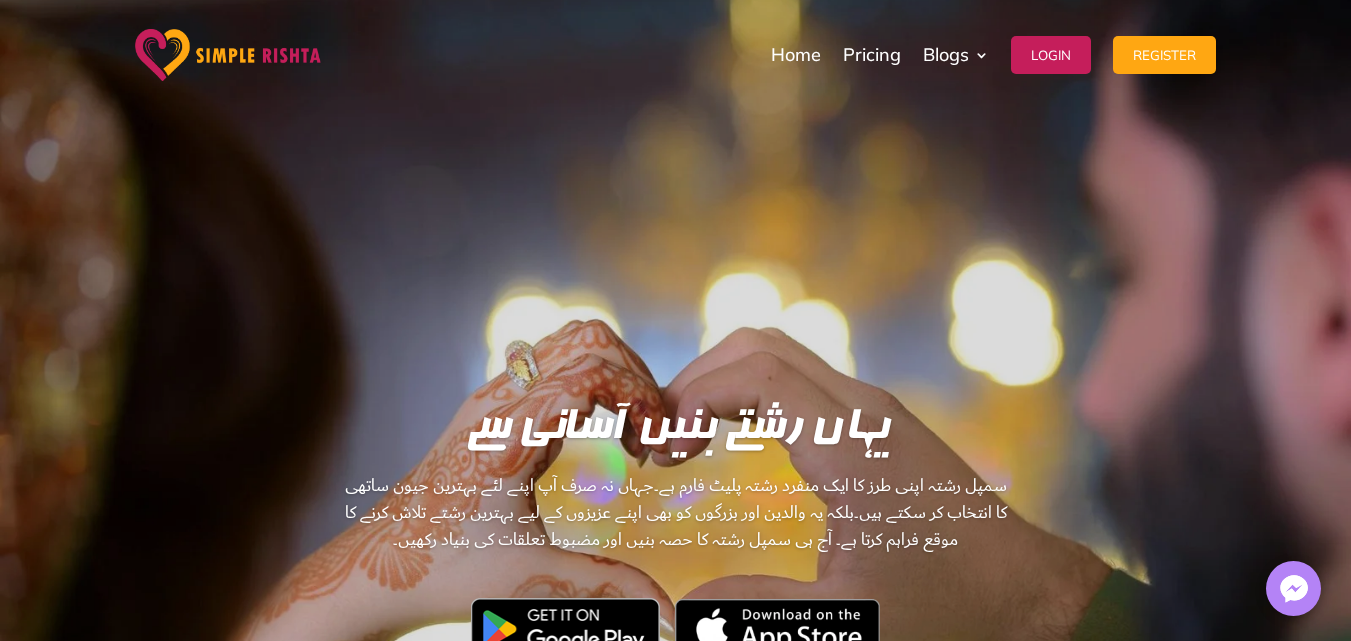 scroll, scrollTop: 0, scrollLeft: 0, axis: both 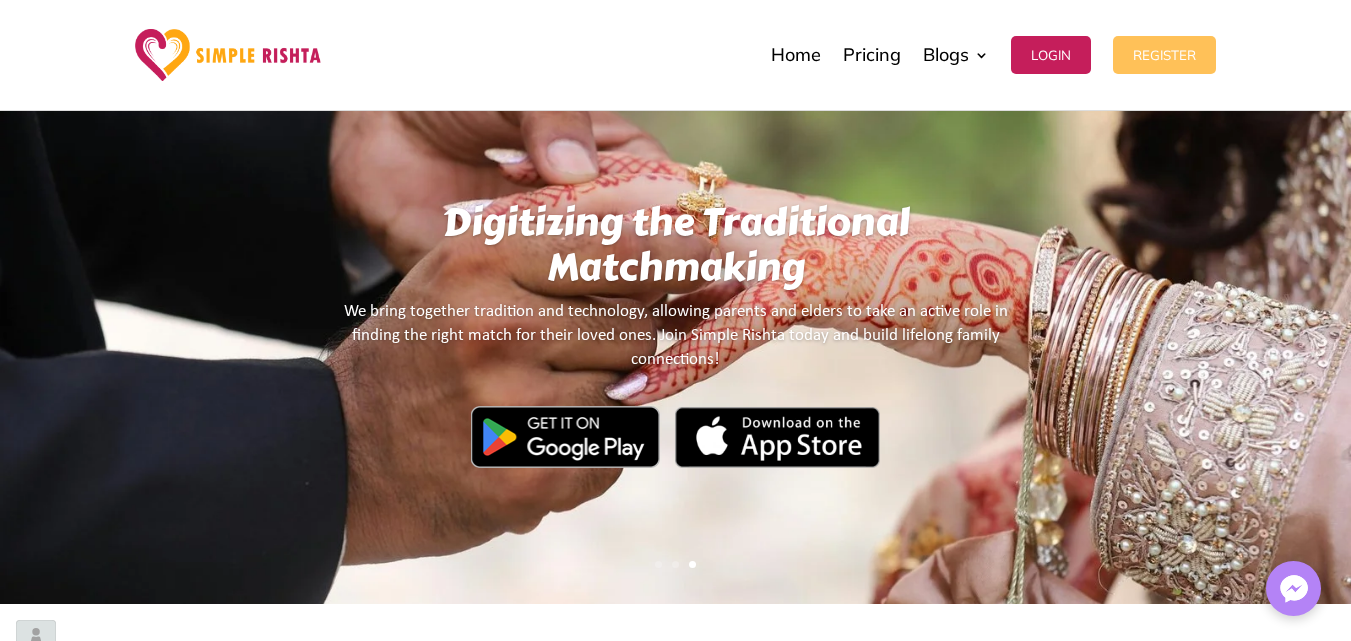 click on "Register" at bounding box center [1164, 55] 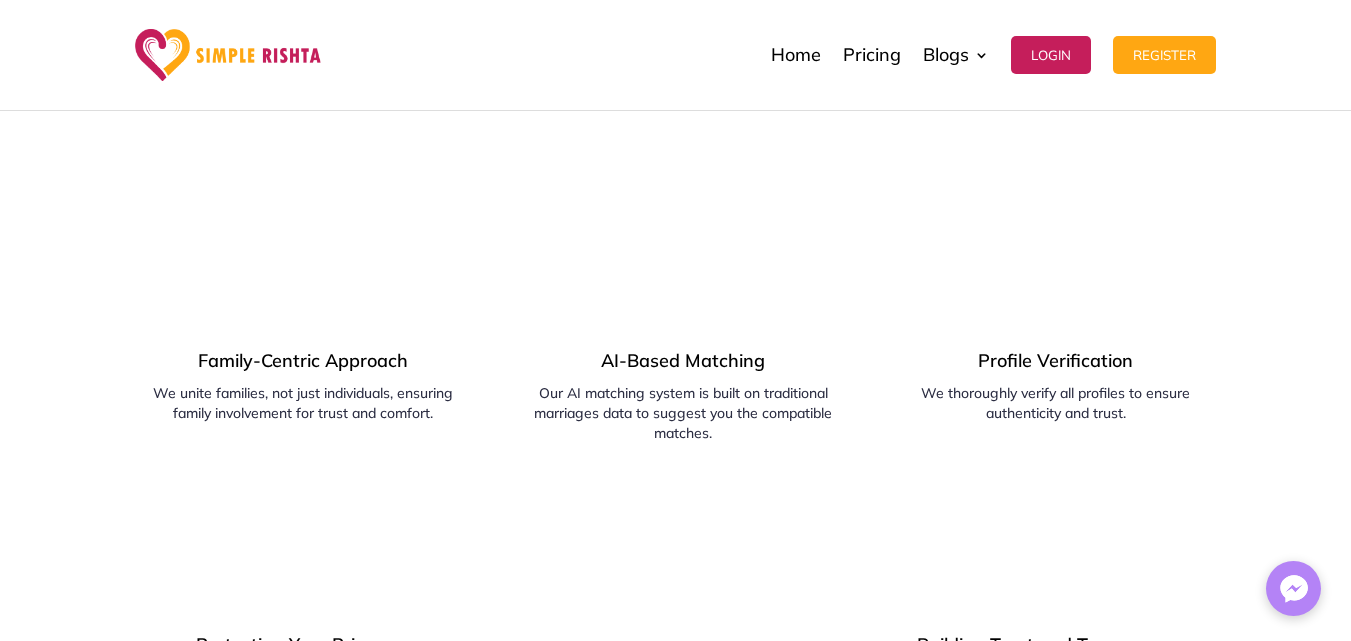 scroll, scrollTop: 1200, scrollLeft: 0, axis: vertical 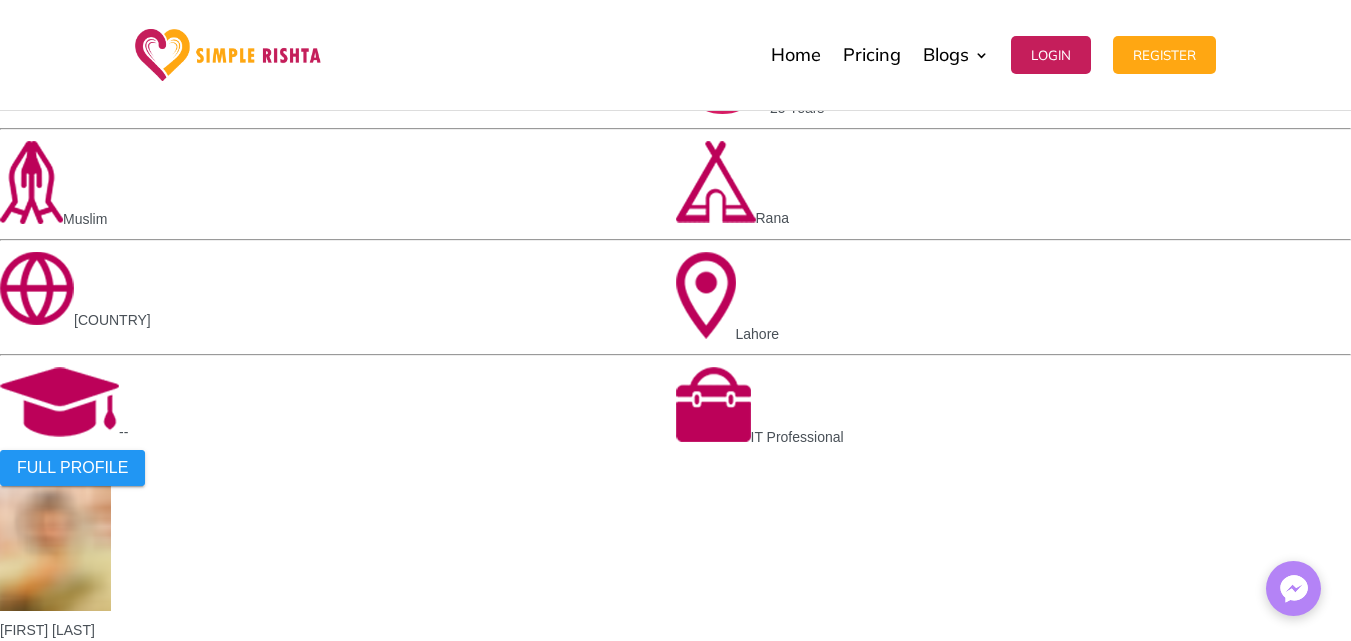 click on "Sajid watto Profile Created by Candidate" at bounding box center [675, 2611] 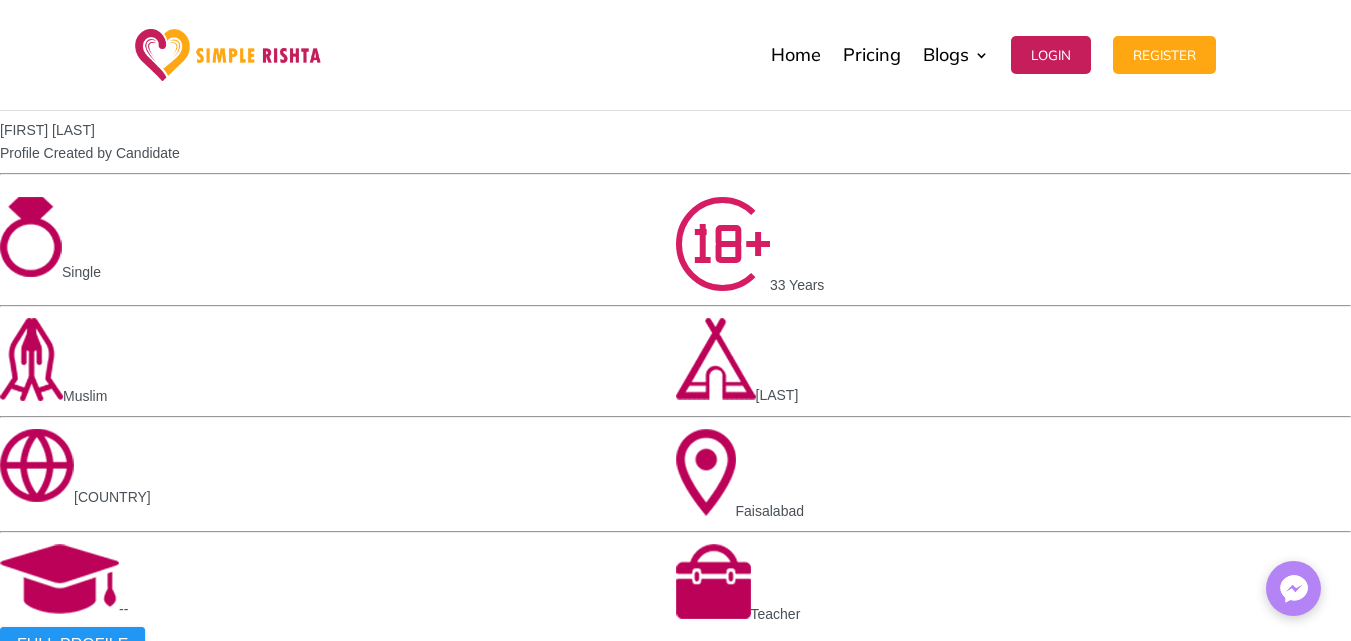 scroll, scrollTop: 1333, scrollLeft: 0, axis: vertical 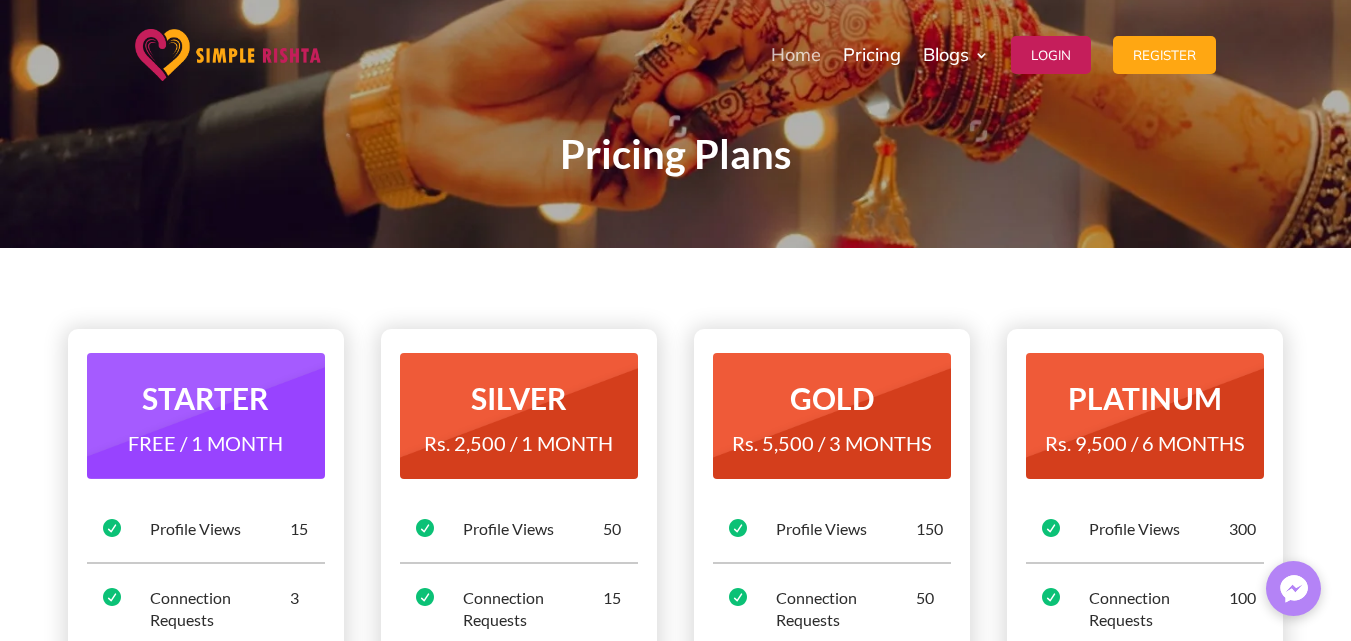 click on "Home" at bounding box center [796, 55] 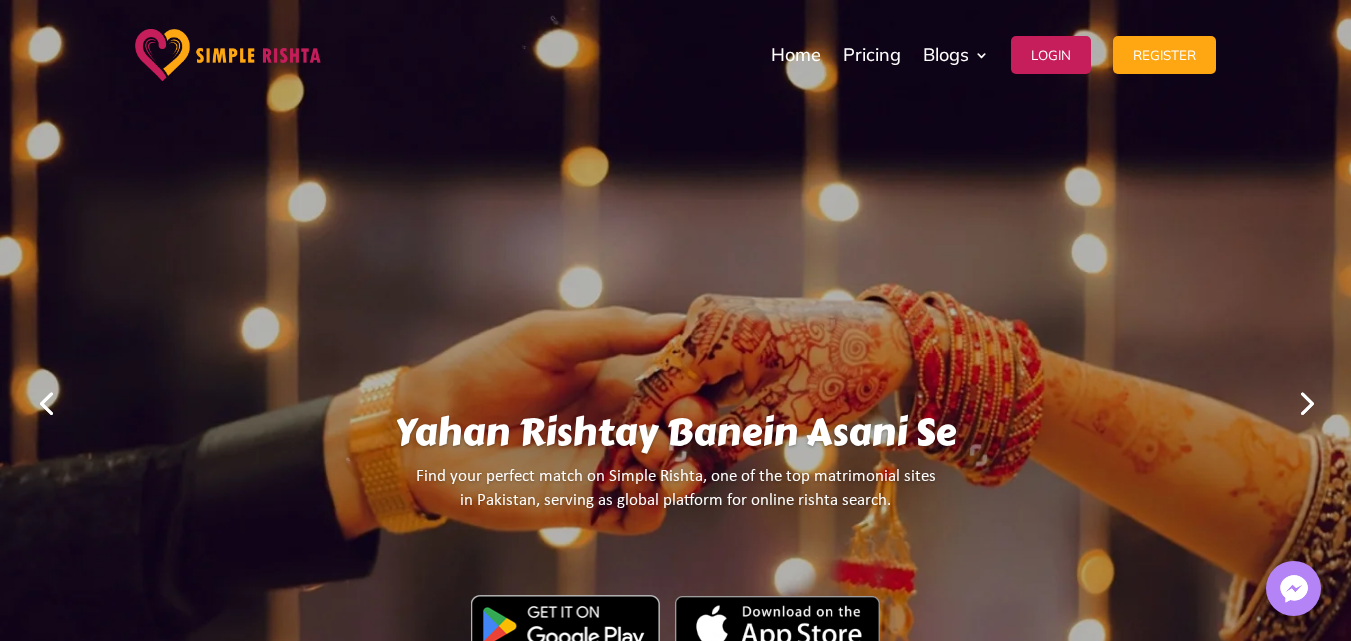 scroll, scrollTop: 0, scrollLeft: 0, axis: both 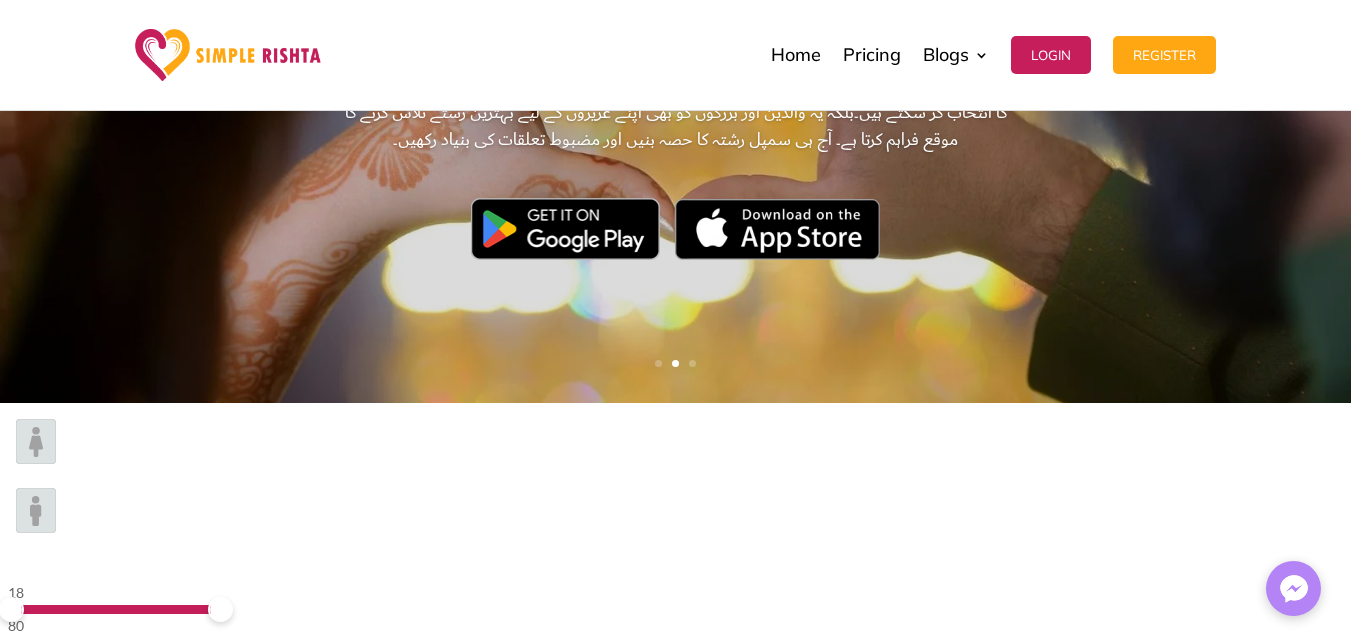 click on "Marital Status" at bounding box center [69, 683] 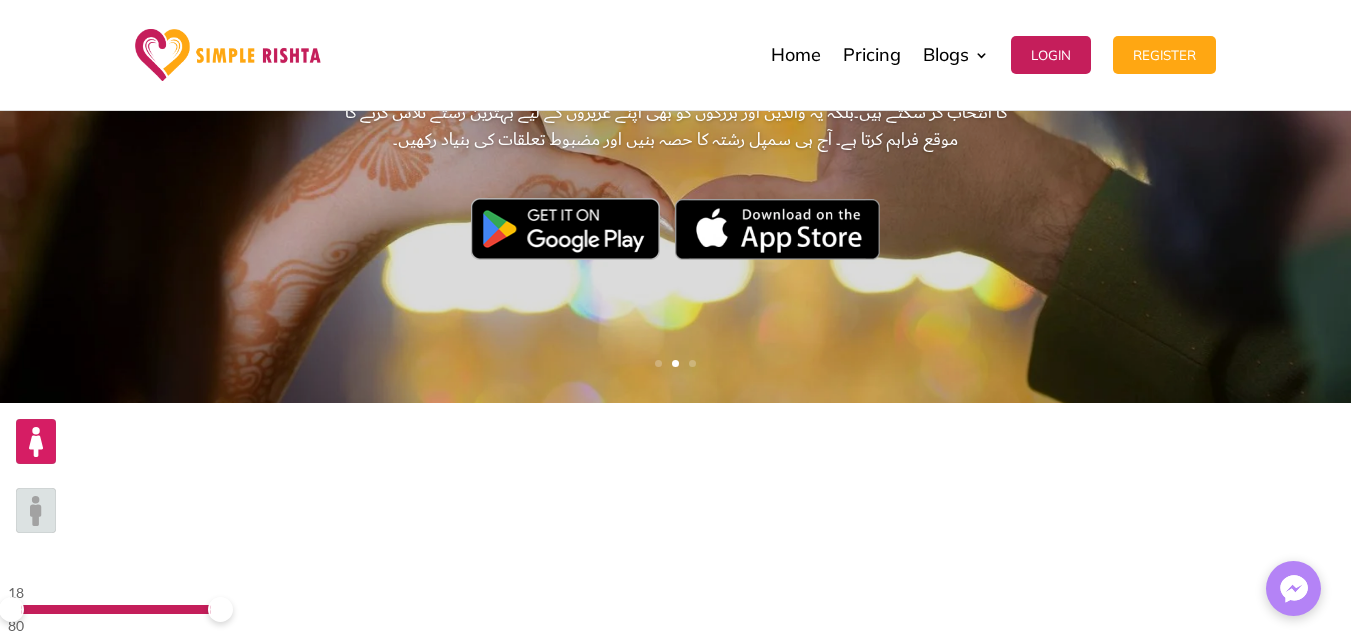 click at bounding box center [149, 683] 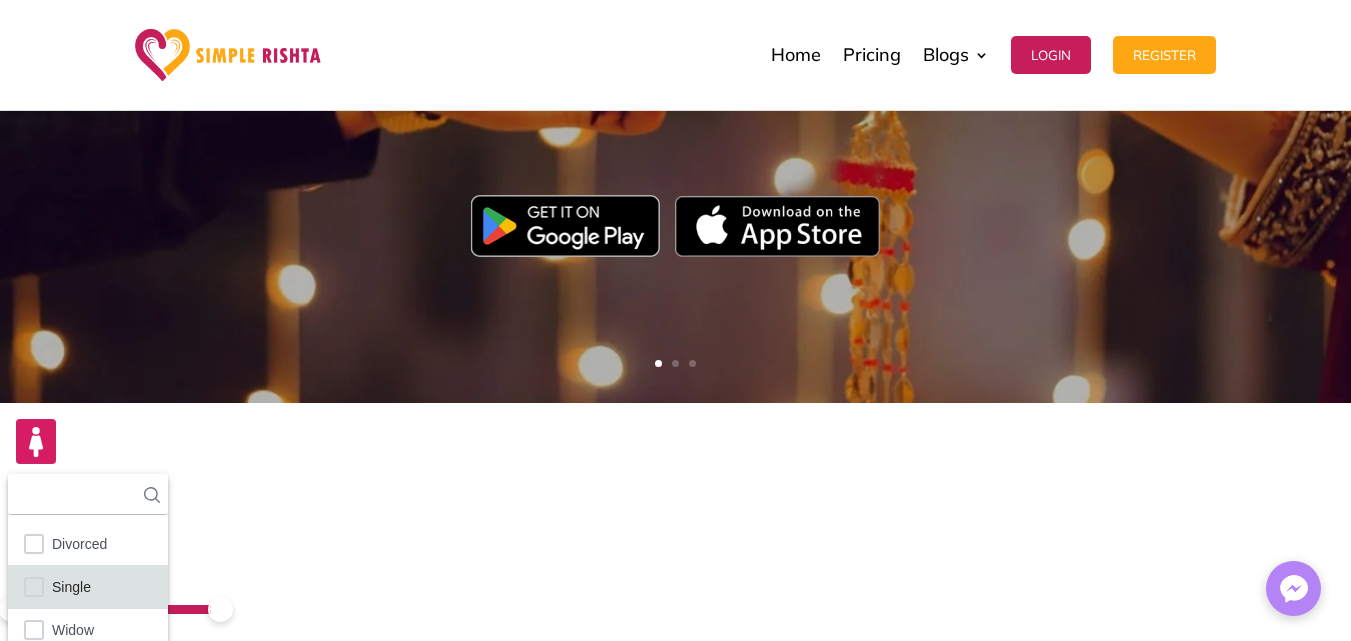scroll, scrollTop: 500, scrollLeft: 0, axis: vertical 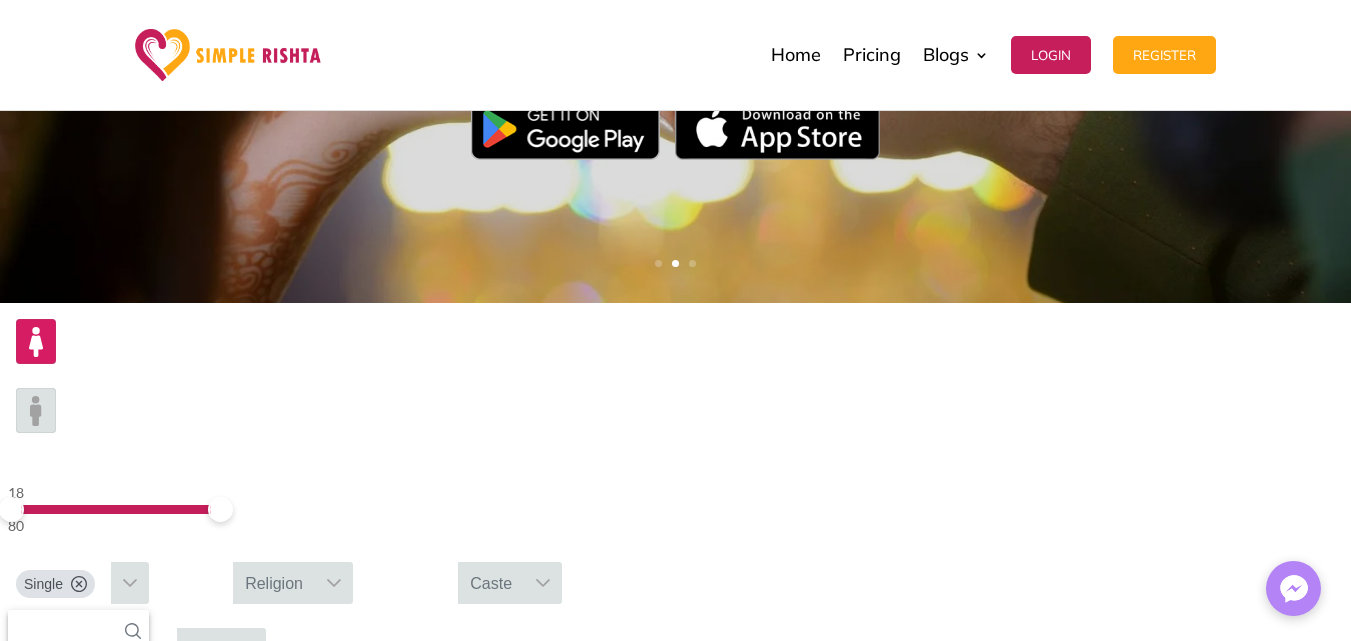 click on "Religion" at bounding box center [293, 583] 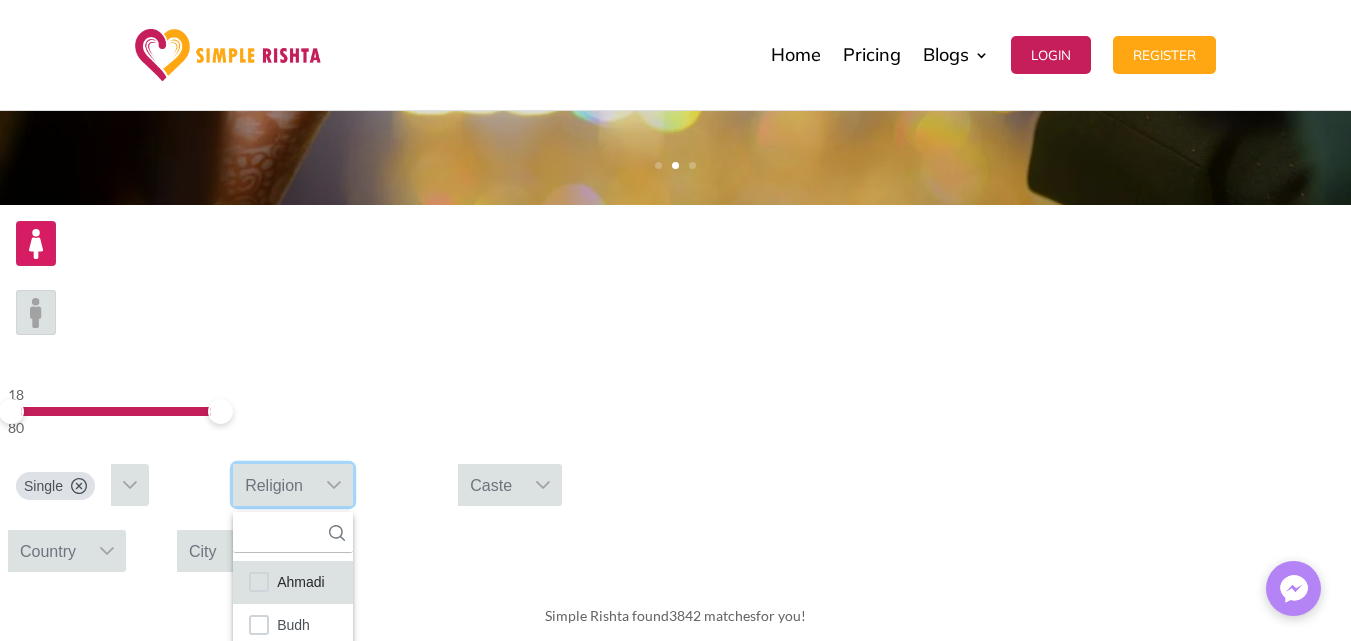 scroll, scrollTop: 600, scrollLeft: 0, axis: vertical 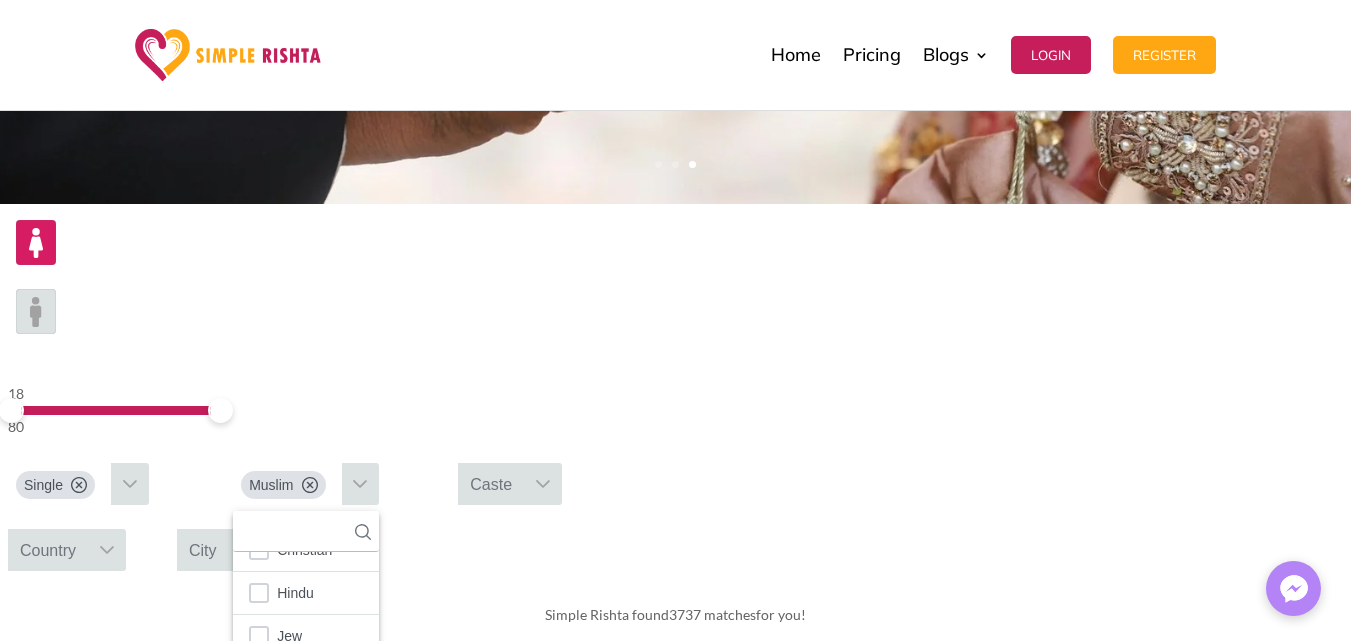 click 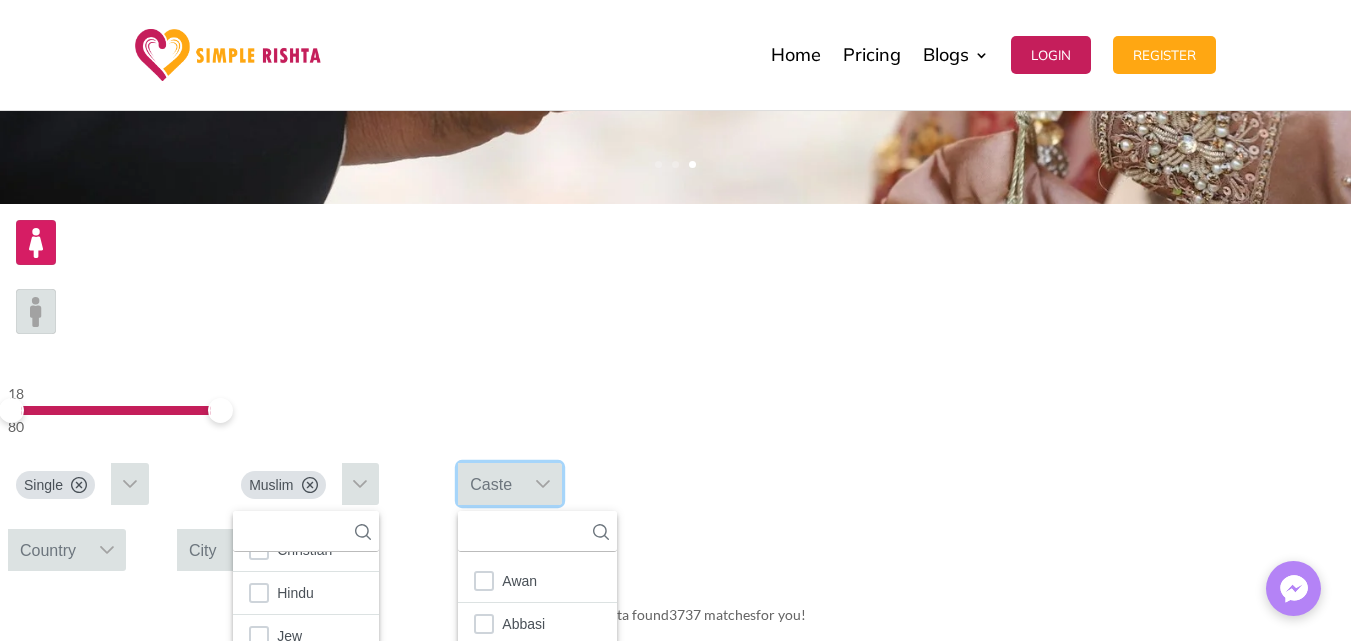scroll, scrollTop: 22, scrollLeft: 3, axis: both 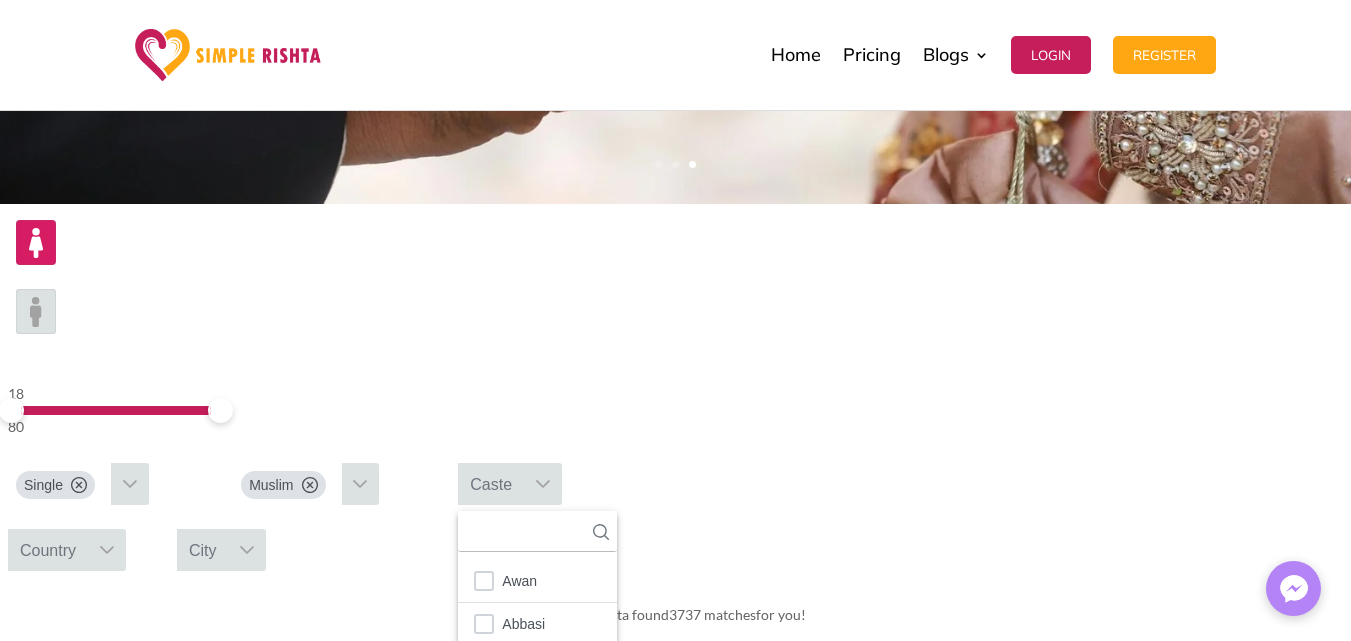 click 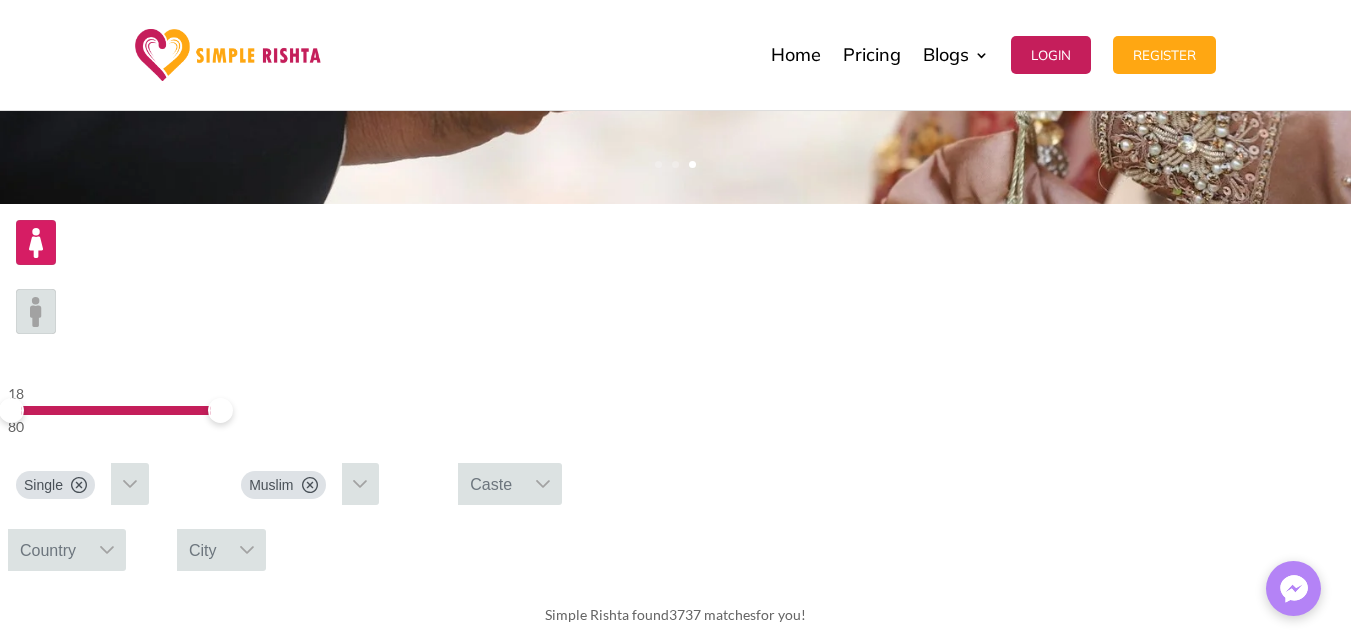 click 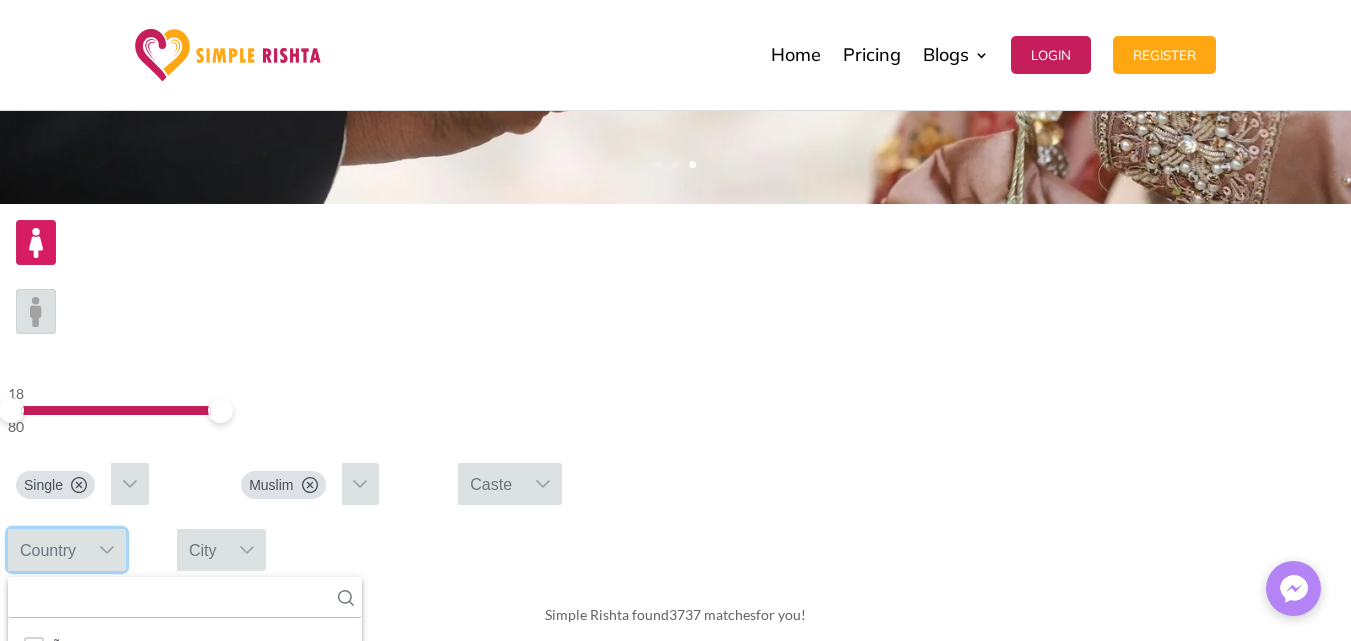 scroll, scrollTop: 22, scrollLeft: 3, axis: both 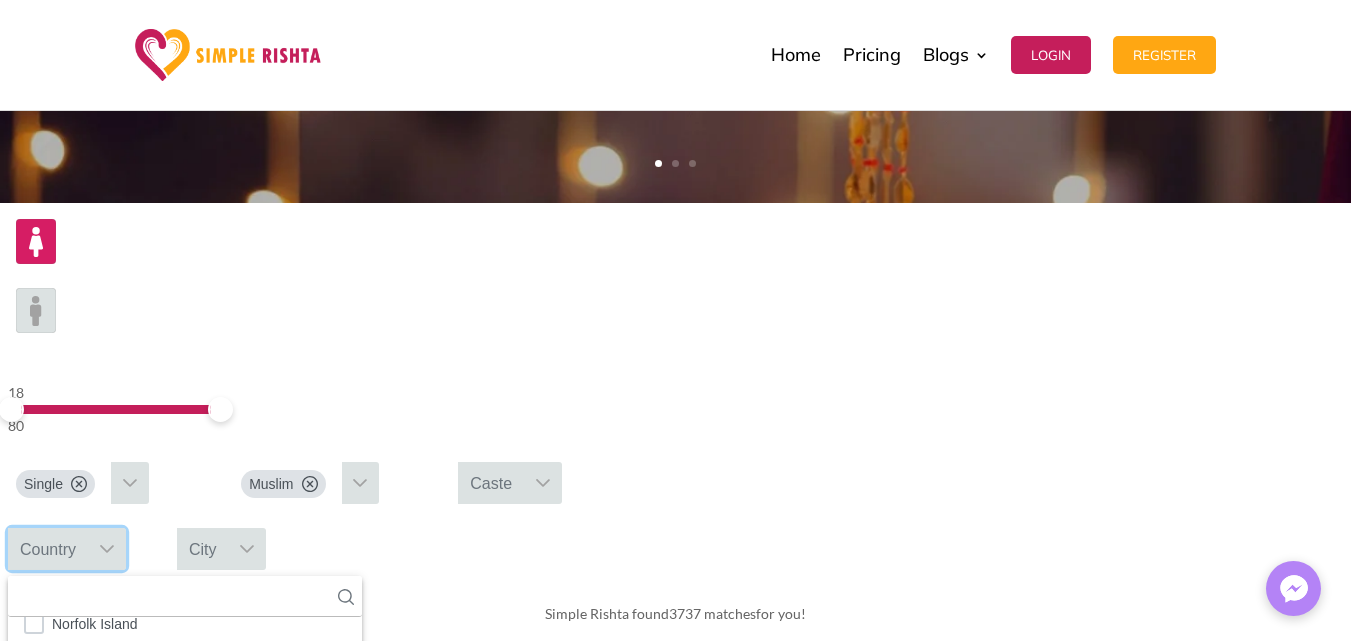 click on "[COUNTRY]" 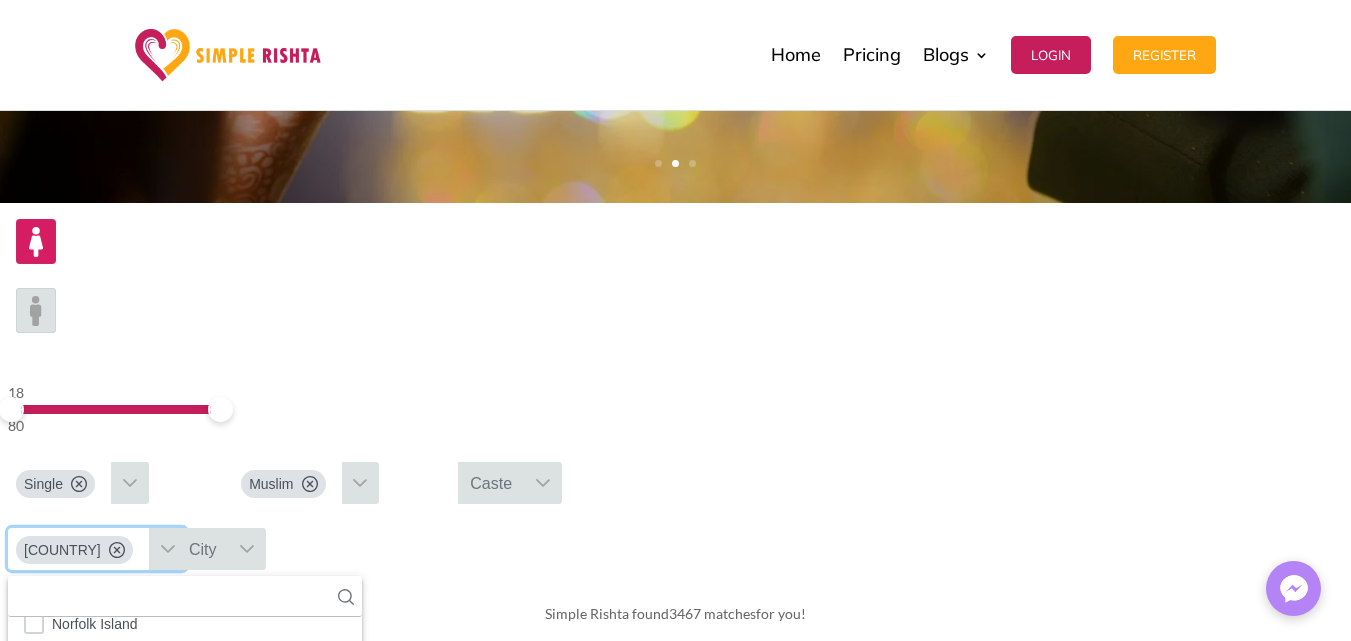 click on "18 80 Single Muslim Caste Pakistan 252 results are available Ã…land Islands Afghanistan Albania Algeria American Samoa Andorra Angola Anguilla Antarctica Antigua and Barbuda Argentina Armenia Aruba Australia Austria Azerbaijan Bahamas Bahrain Bangladesh Barbados Belarus Belgium Belize Benin Bermuda Bhutan Bolivia, Plurinational State of Bonaire, Sint Eustatius and Saba Bosnia and Herzegovina Botswana Bouvet Island Brazil British Indian Ocean Territory Brunei Darussalam Bulgaria Burkina Faso Burundi Cambodia Cameroon Canada Cape Verde Cayman Islands Central African Republic Chad Chile China Christmas Island Cocos (Keeling) Islands Colombia Comoros Congo Congo, the Democratic Republic of the Cook Islands Costa Rica Cote d'ivoire Croatia Cuba Curaçao Cyprus Czech Replicub Denmark Djibouti Dominica Dominican Republic Ecuador Egypt El Salvador Equatorial Guinea Eritrea Estonia Ethiopia Falkland Islands (Malvinas) Faroe Islands Fiji Finland France French Guiana French Polynesia French southern territories Gabon" at bounding box center (675, 394) 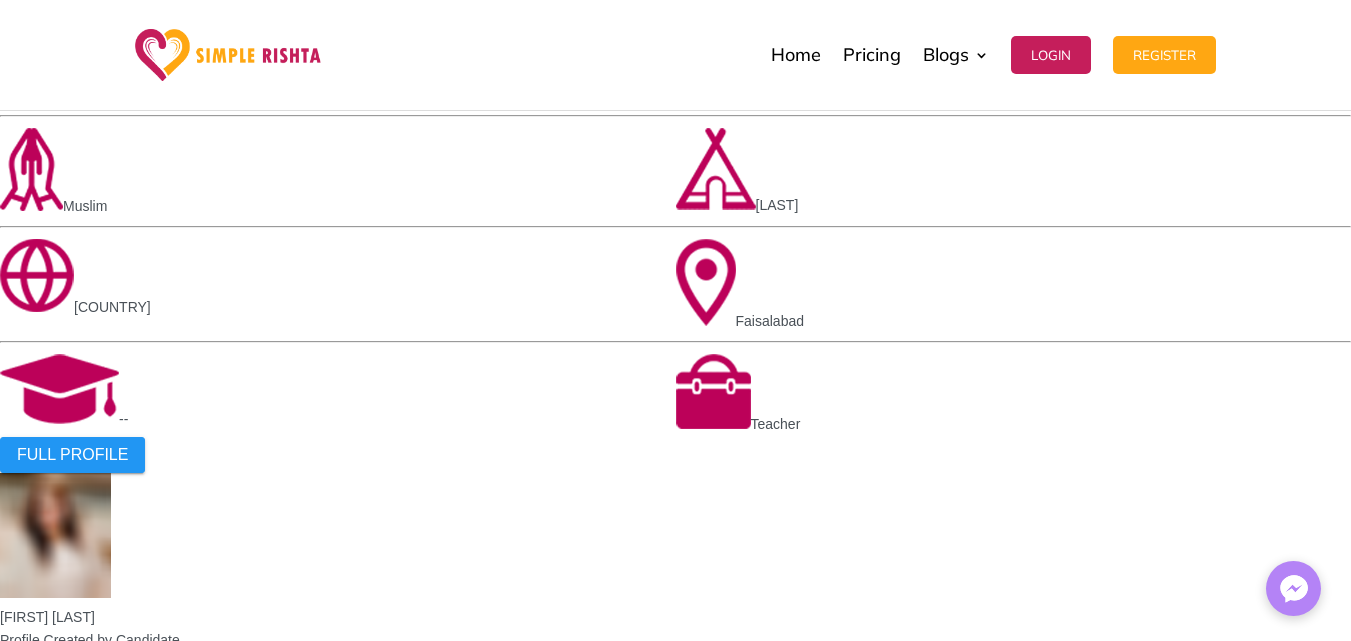 scroll, scrollTop: 1600, scrollLeft: 0, axis: vertical 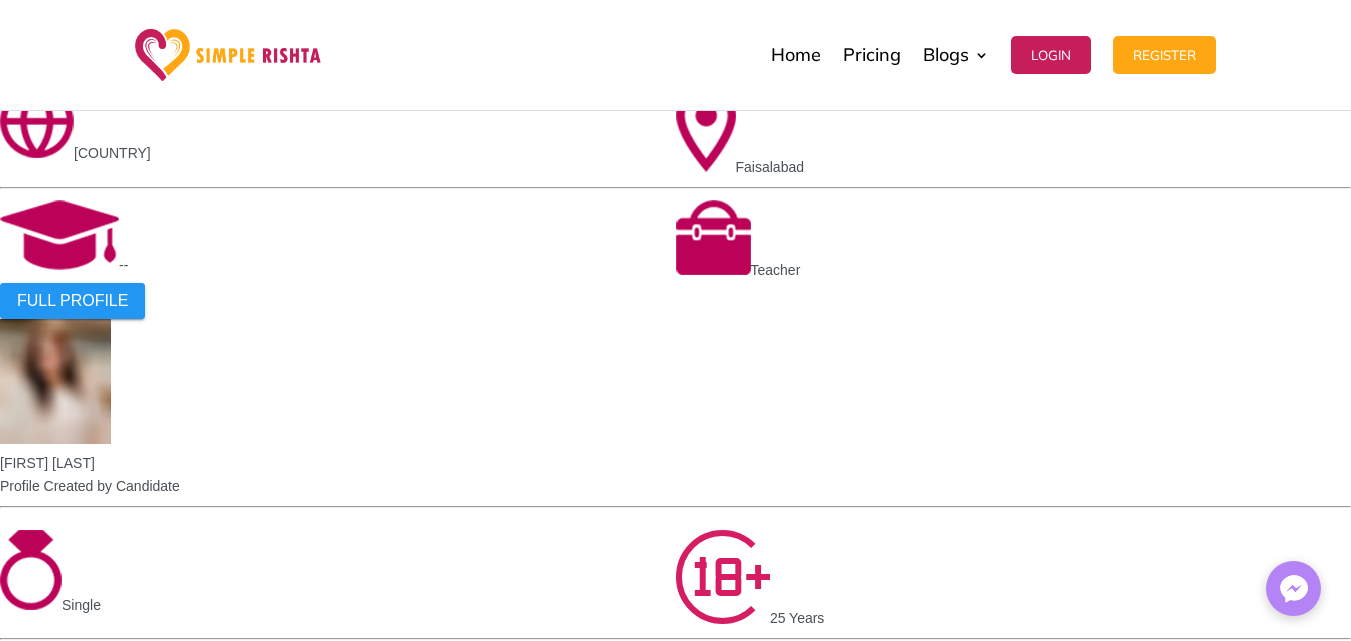 click on "FULL PROFILE" 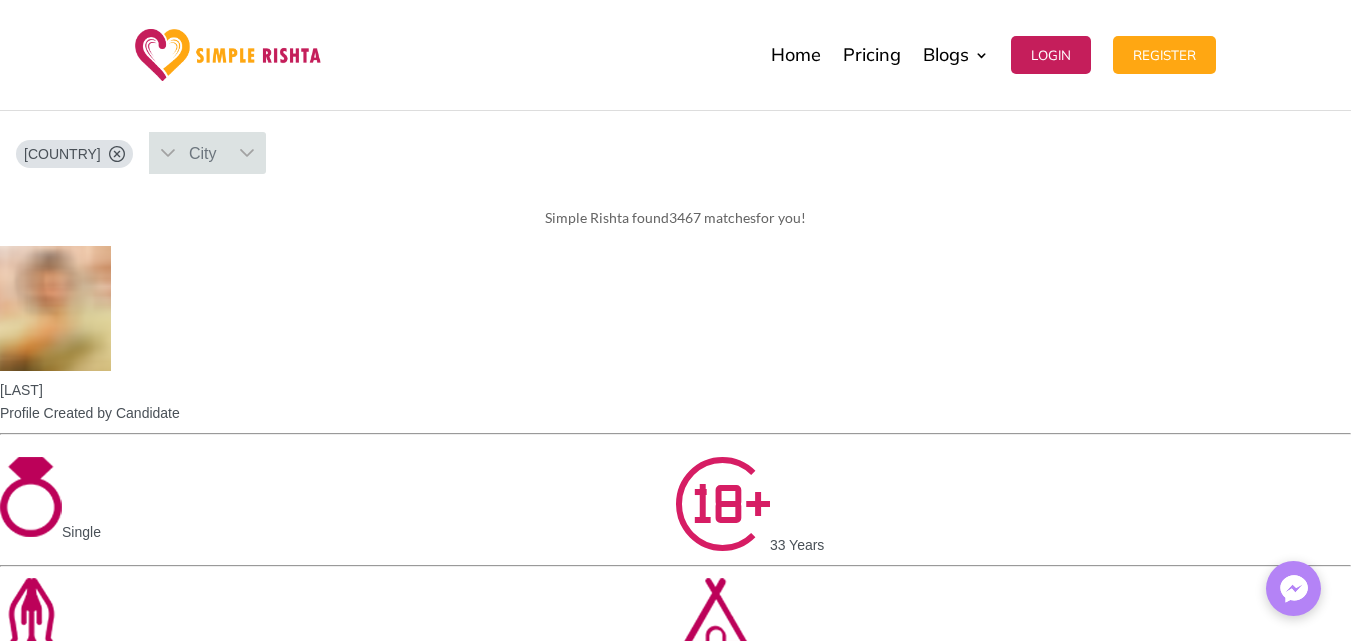 scroll, scrollTop: 1000, scrollLeft: 0, axis: vertical 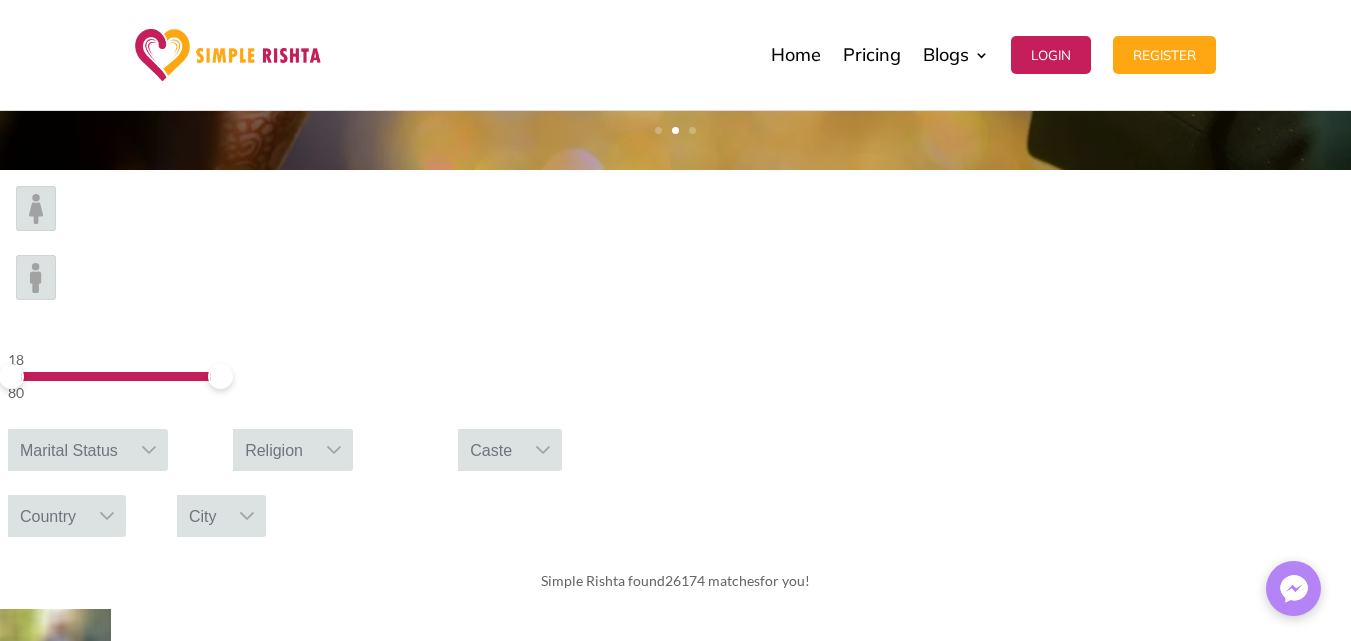 click at bounding box center [36, 208] 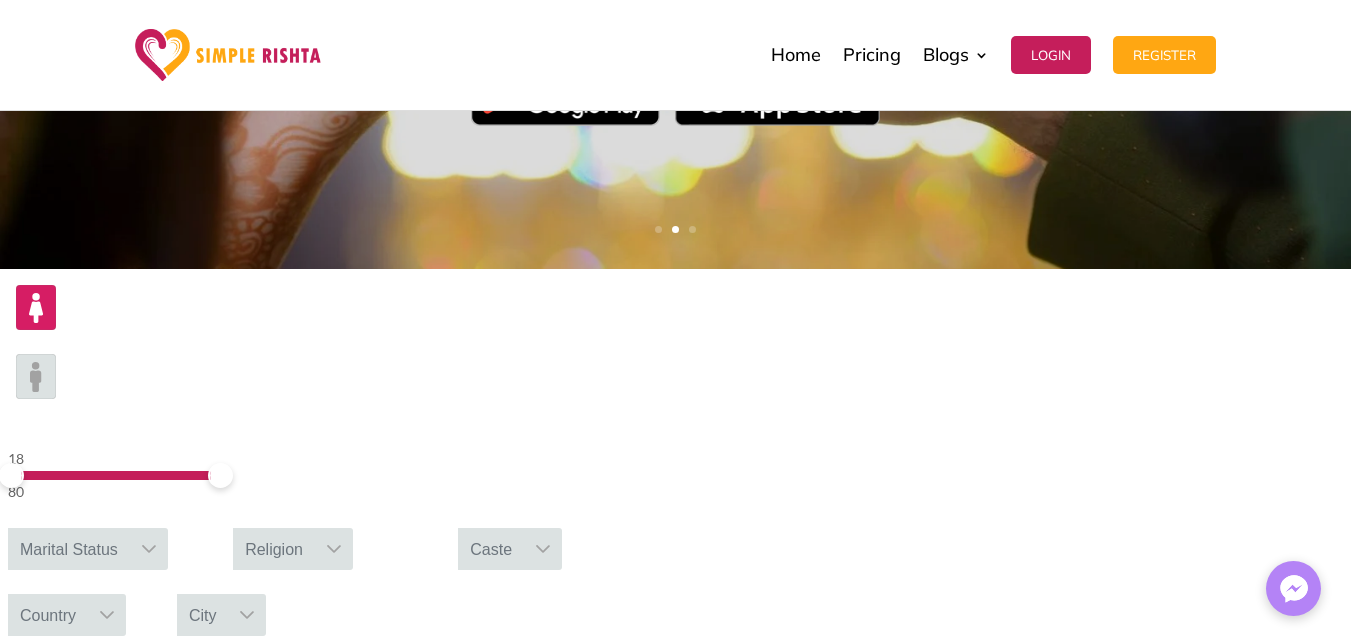 scroll, scrollTop: 533, scrollLeft: 0, axis: vertical 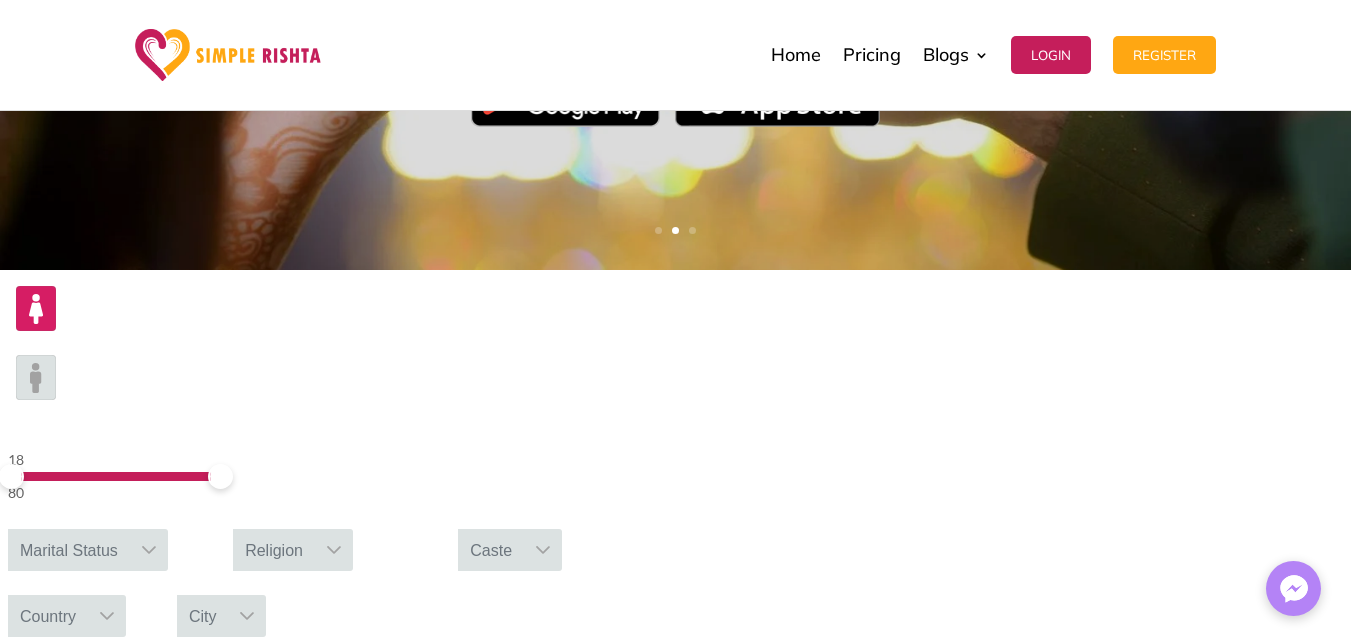click 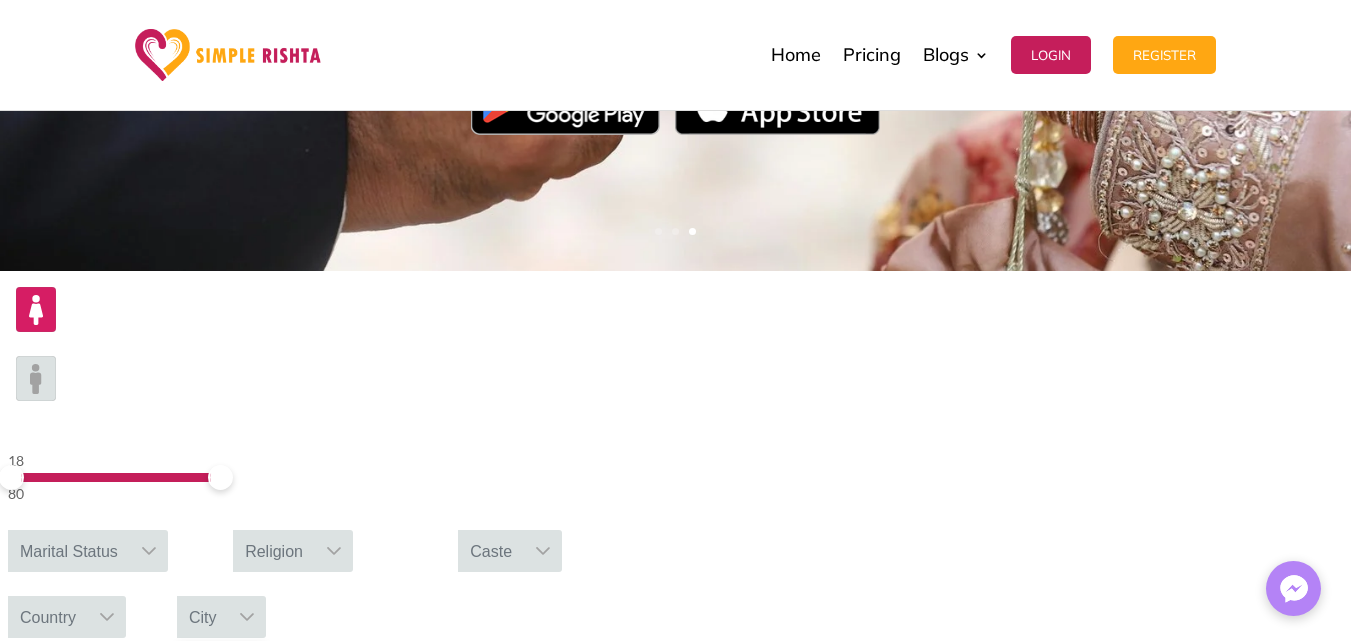 click 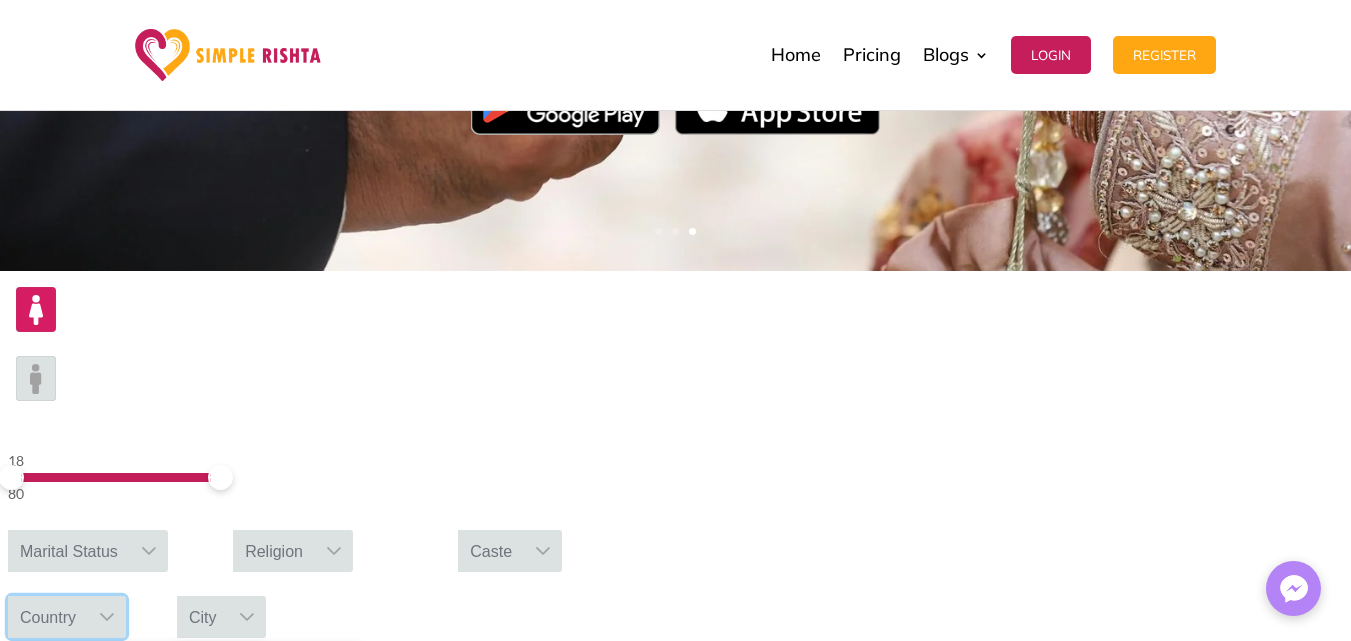 scroll, scrollTop: 22, scrollLeft: 3, axis: both 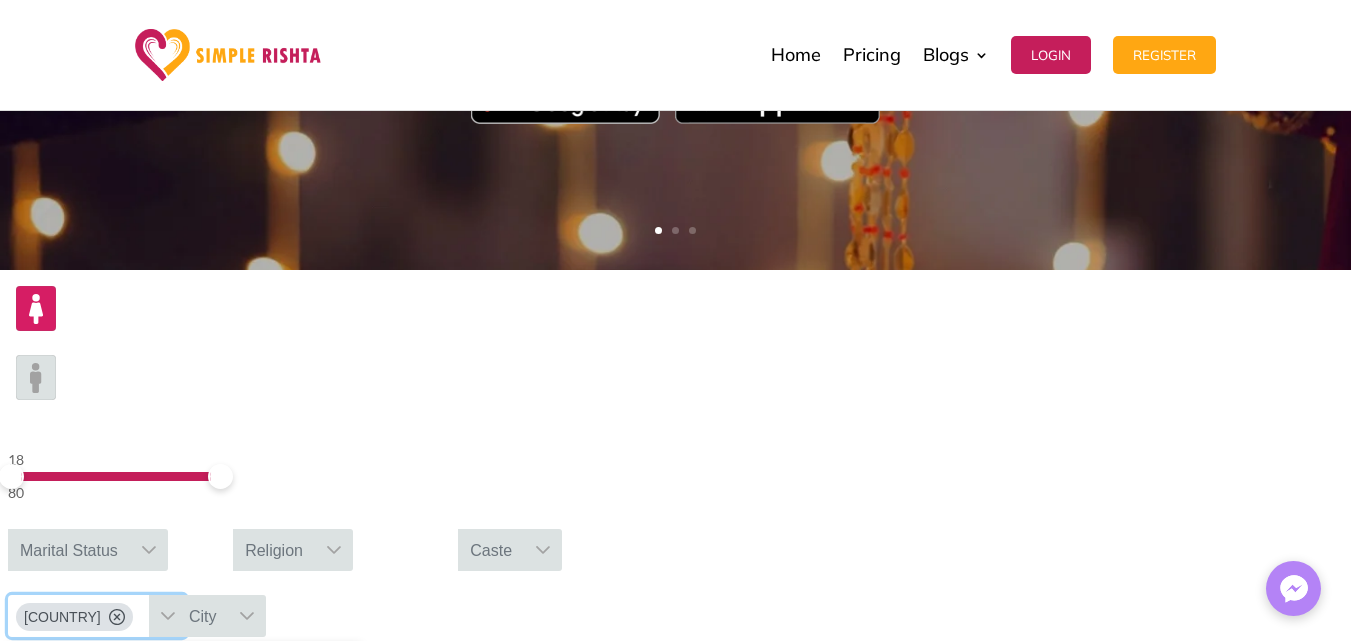click at bounding box center [36, 308] 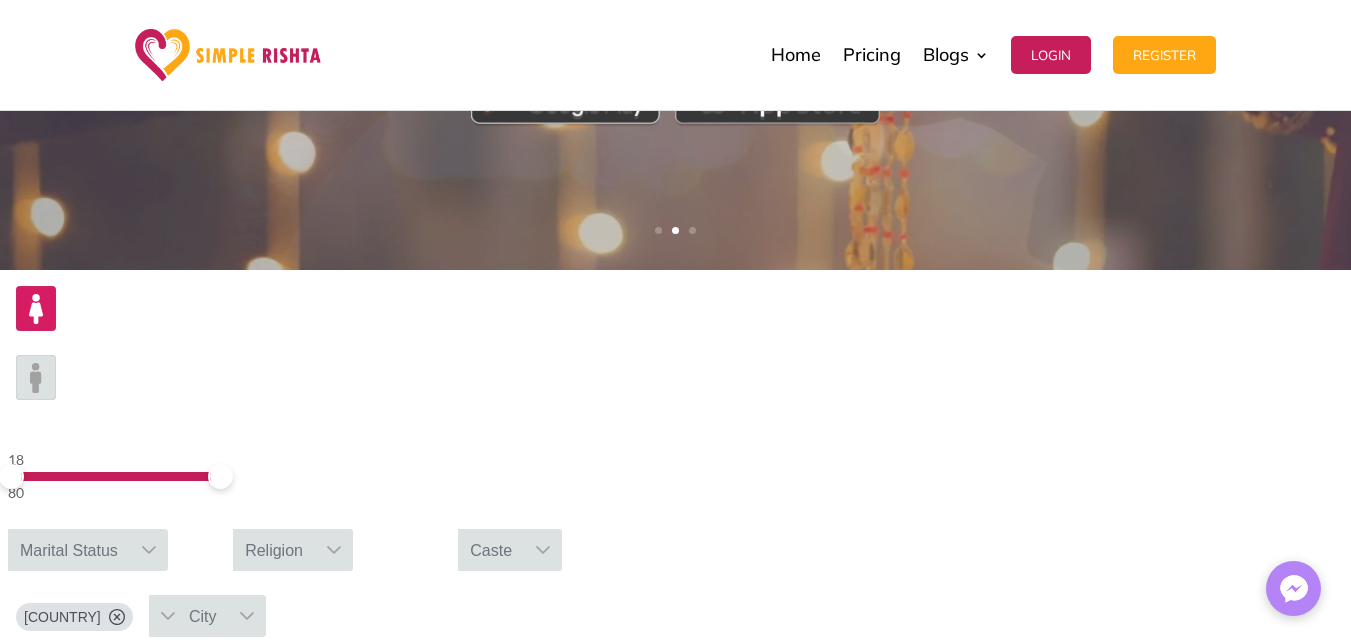 click at bounding box center (11, 476) 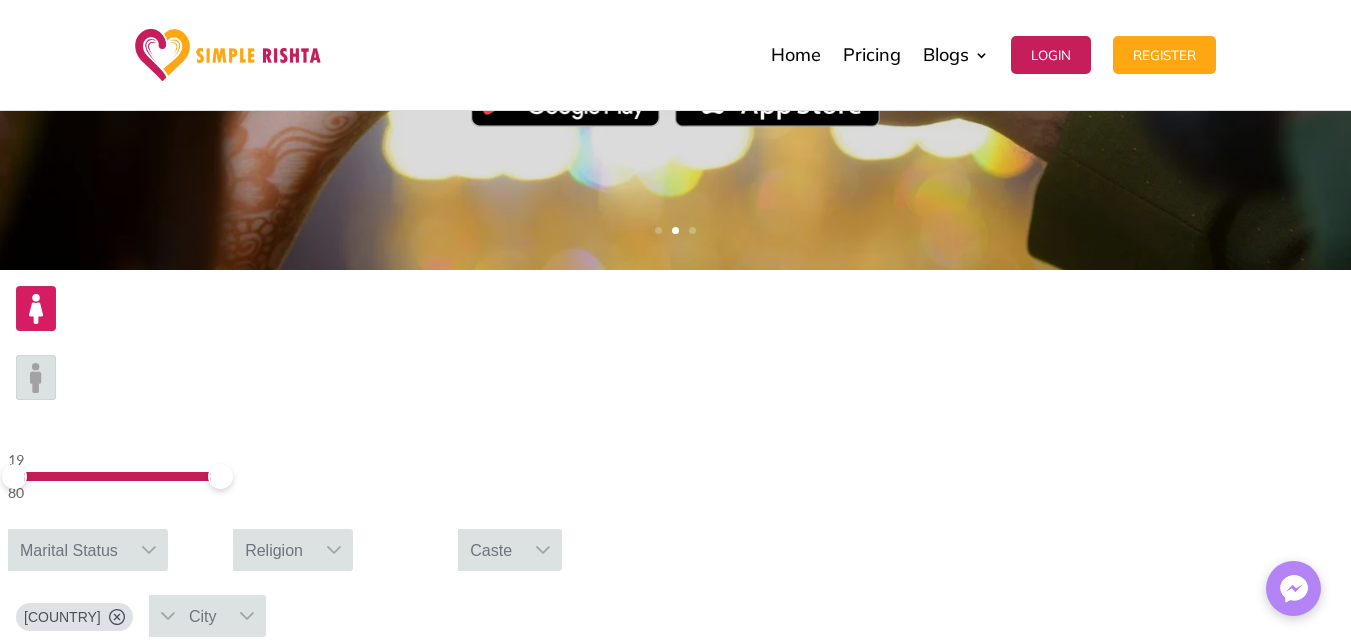 click at bounding box center (114, 477) 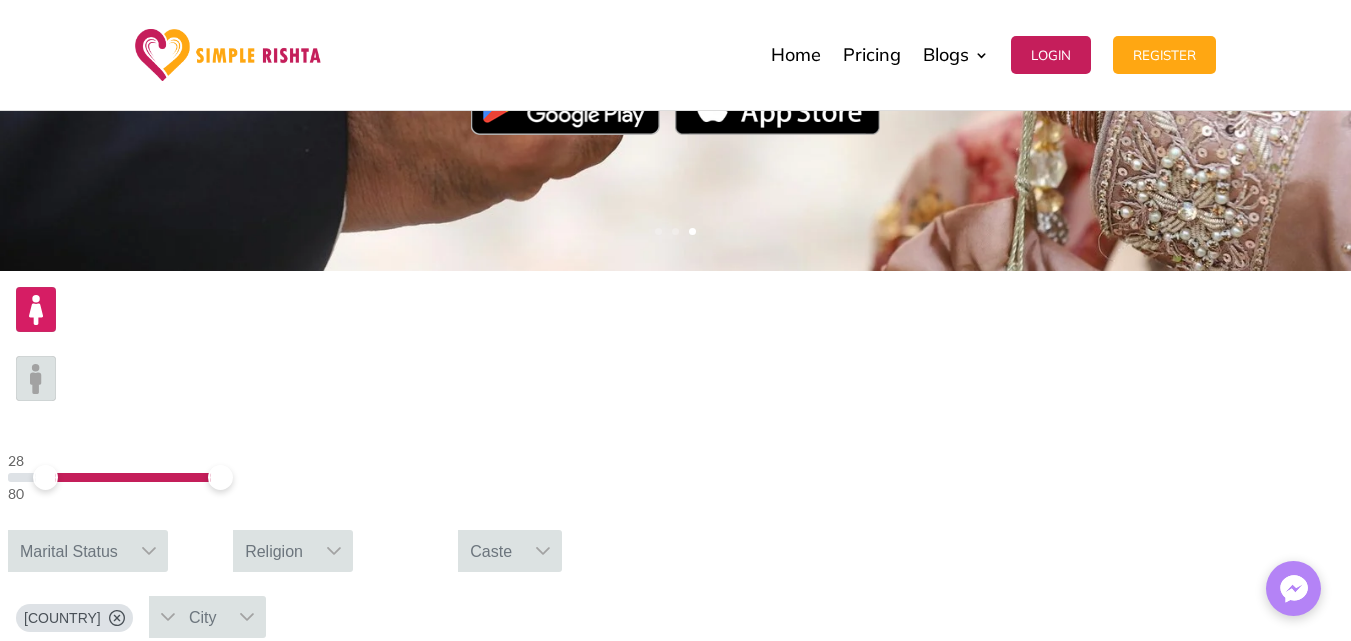 drag, startPoint x: 265, startPoint y: 340, endPoint x: 253, endPoint y: 346, distance: 13.416408 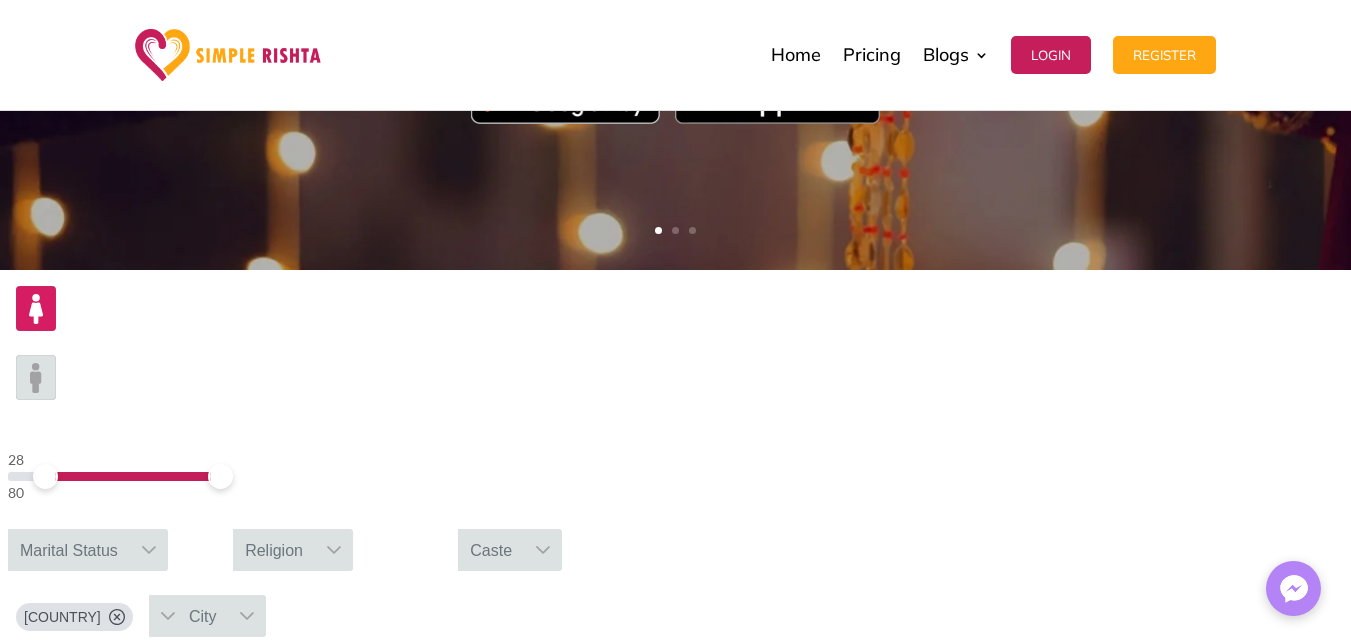 drag, startPoint x: 335, startPoint y: 345, endPoint x: 323, endPoint y: 348, distance: 12.369317 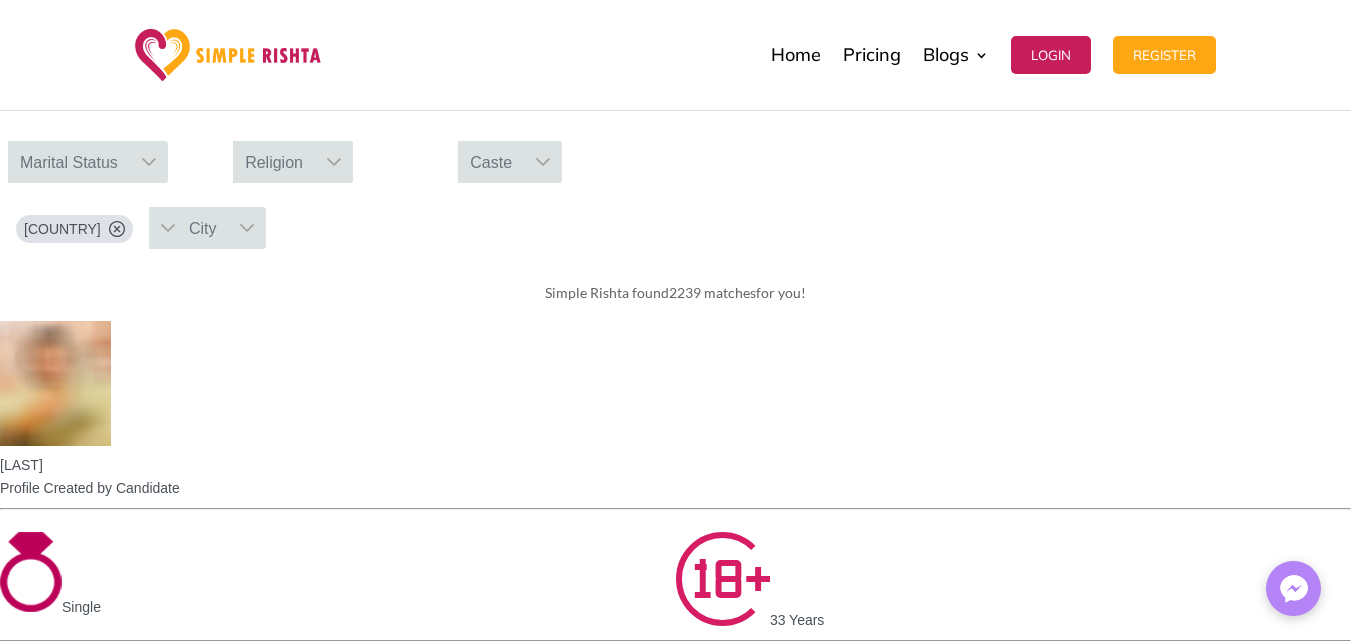 scroll, scrollTop: 933, scrollLeft: 0, axis: vertical 